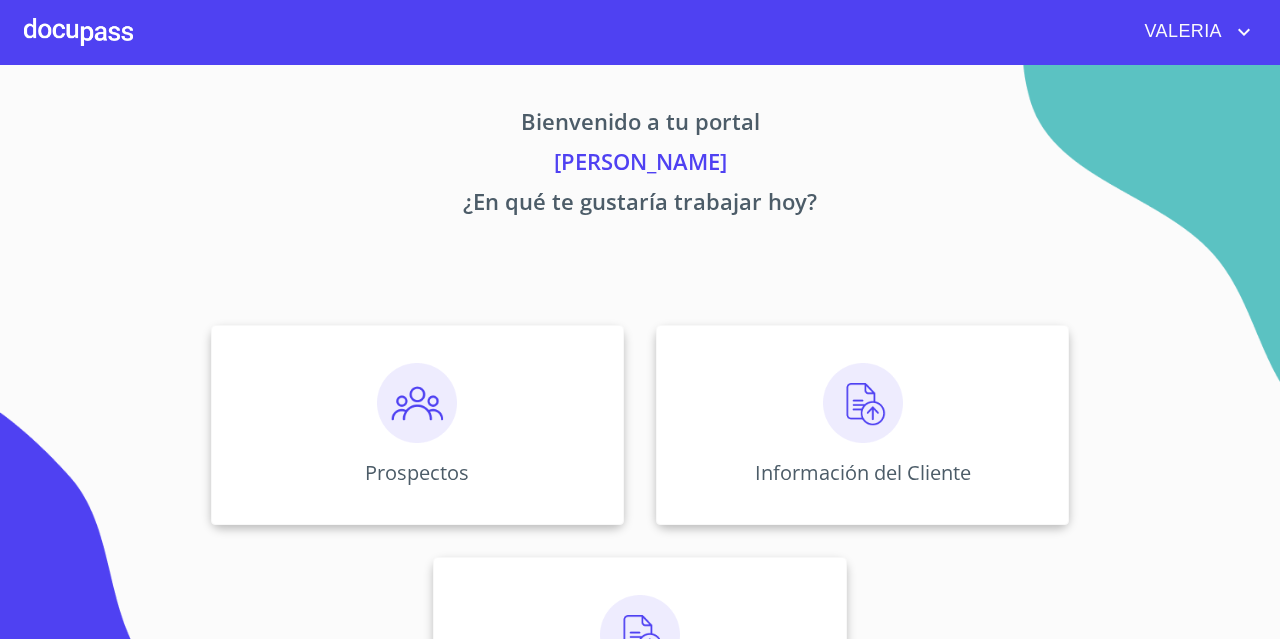 scroll, scrollTop: 0, scrollLeft: 0, axis: both 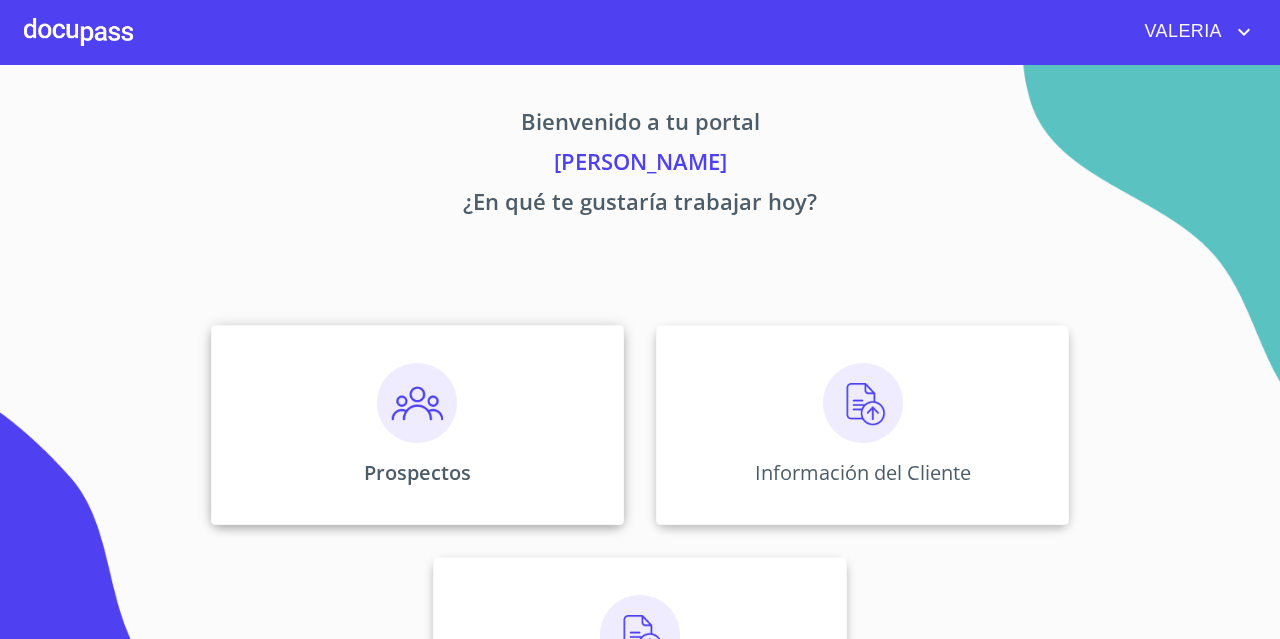click on "Prospectos" at bounding box center (417, 425) 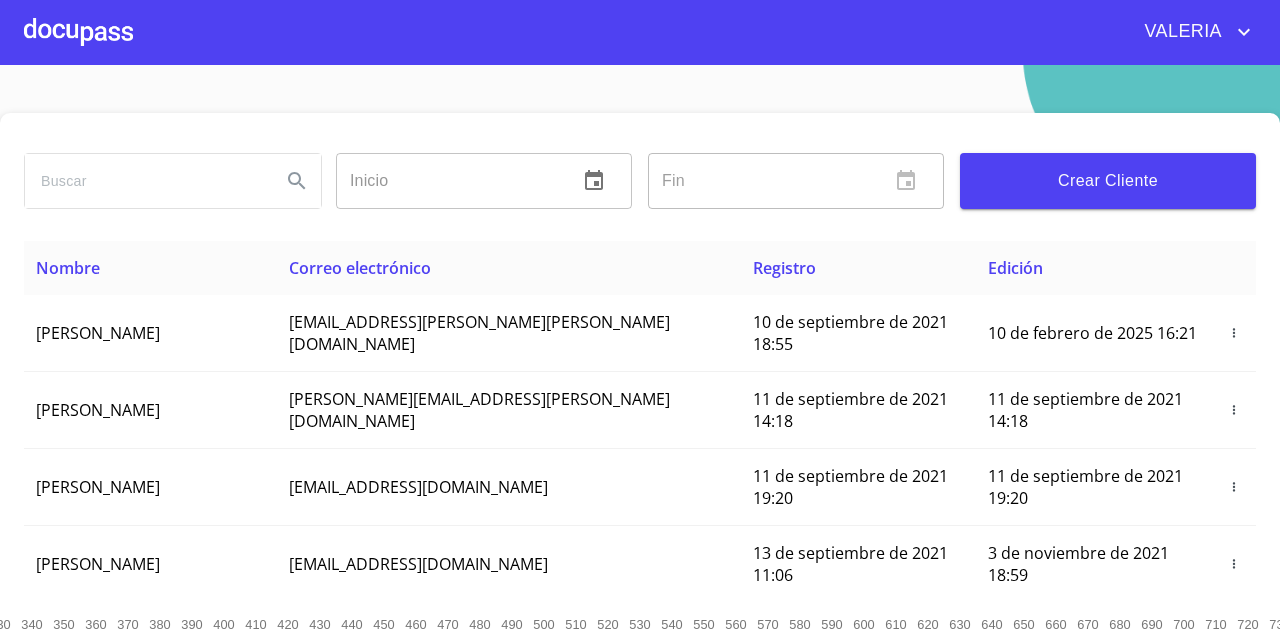 click at bounding box center (145, 181) 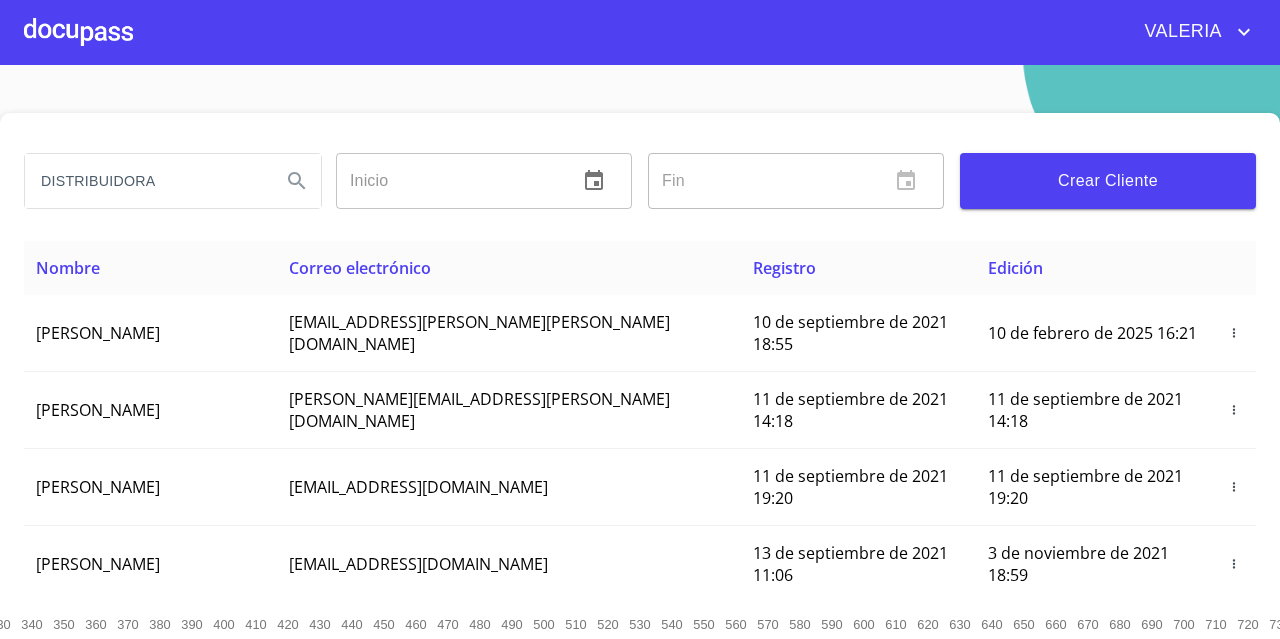 type on "DISTRIBUIDORA" 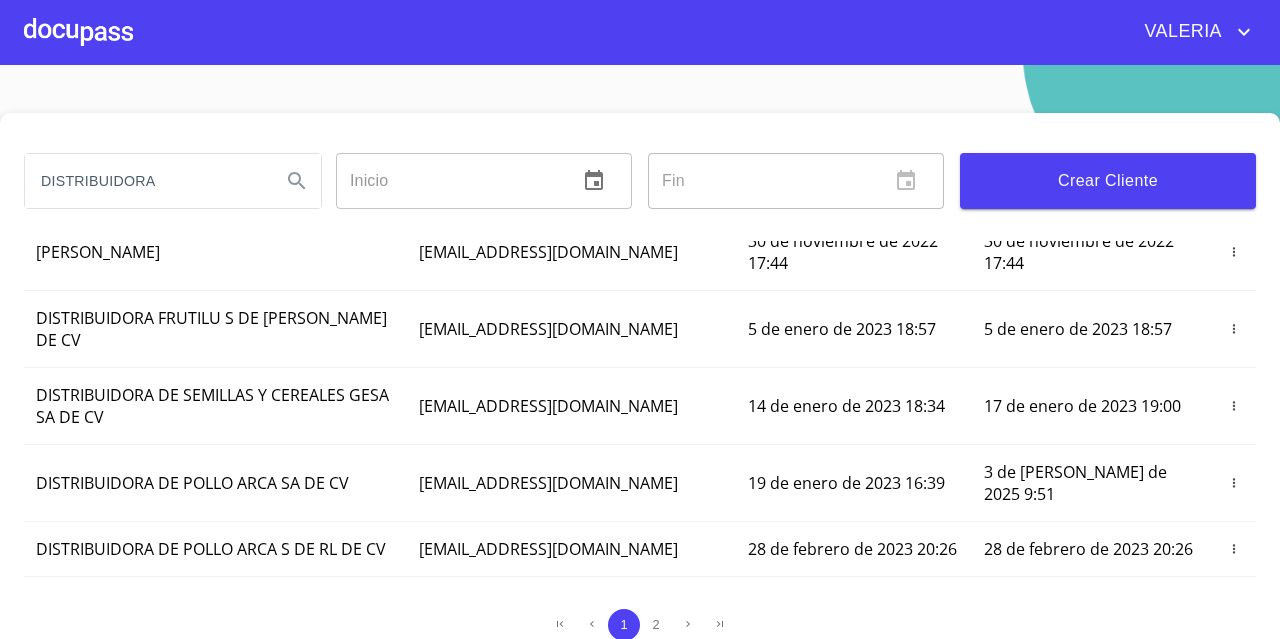 scroll, scrollTop: 504, scrollLeft: 0, axis: vertical 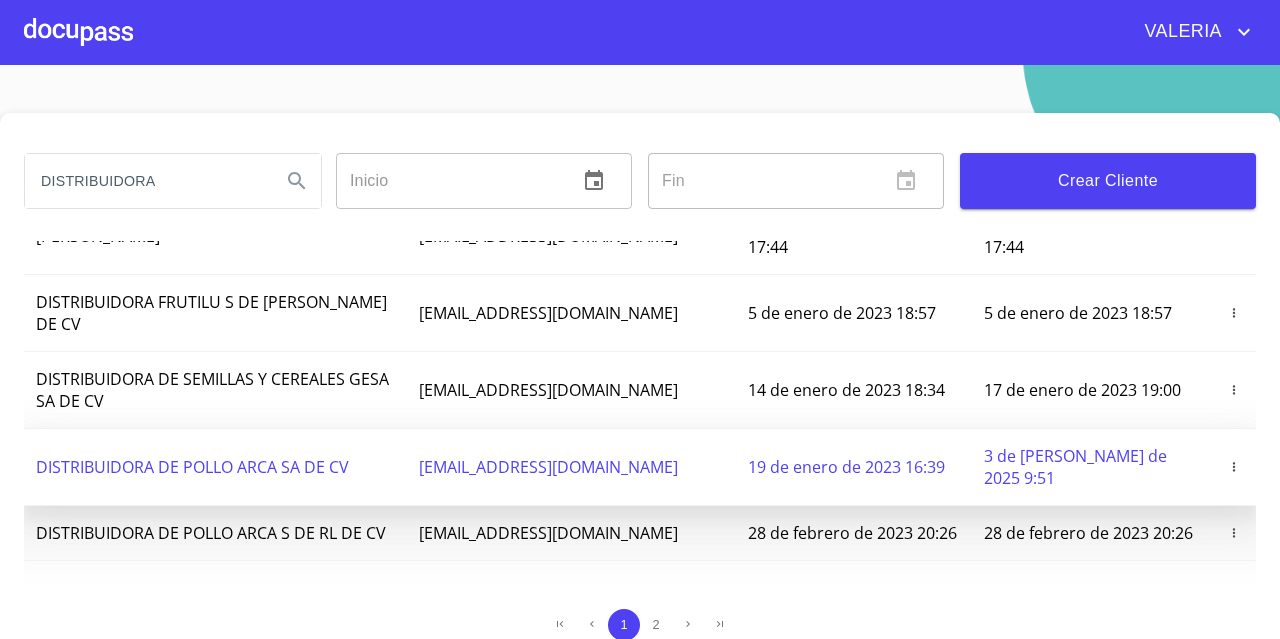 click 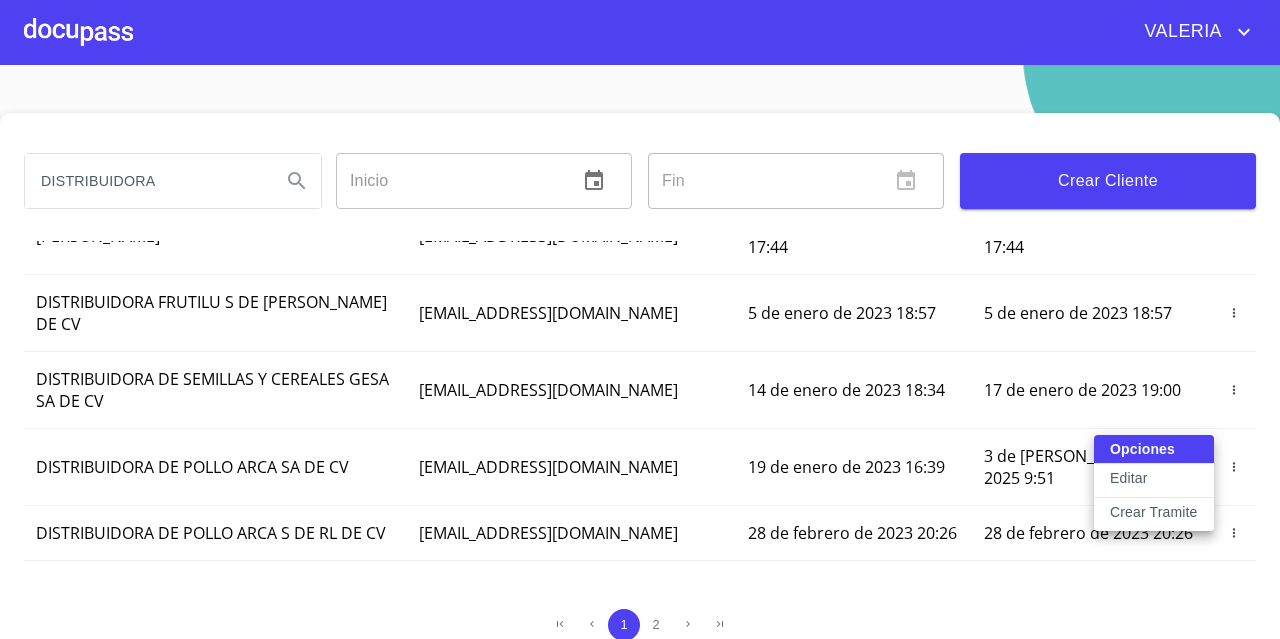 click on "Editar" at bounding box center (1128, 478) 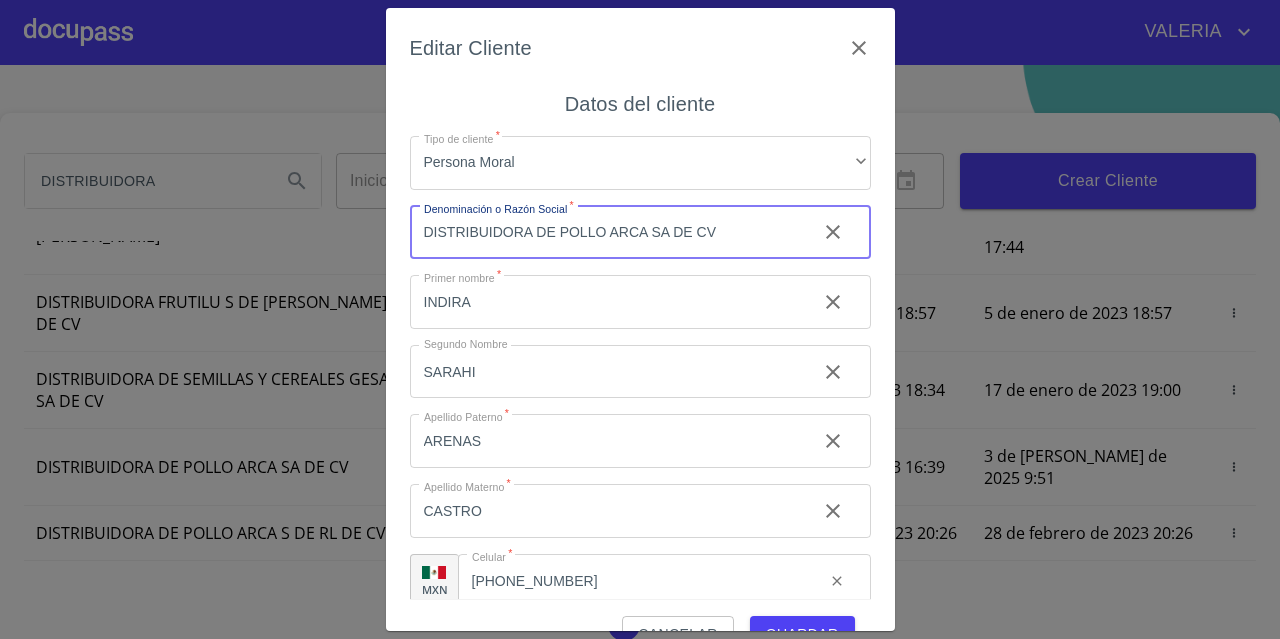 drag, startPoint x: 734, startPoint y: 233, endPoint x: 663, endPoint y: 239, distance: 71.25307 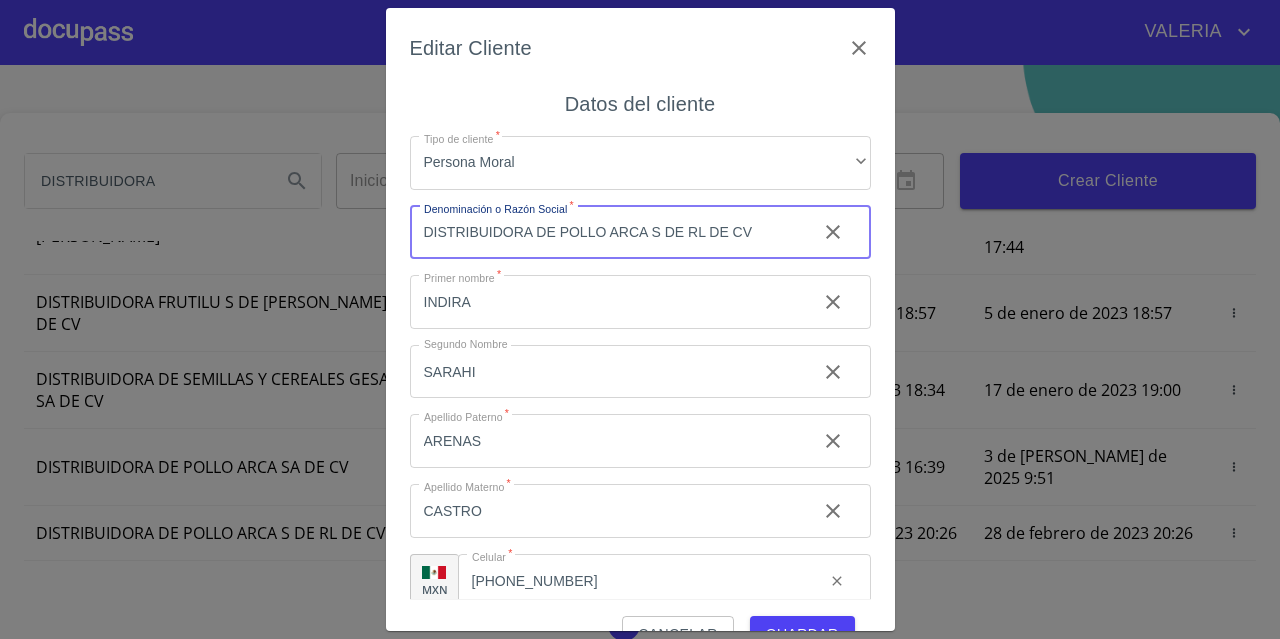 scroll, scrollTop: 25, scrollLeft: 0, axis: vertical 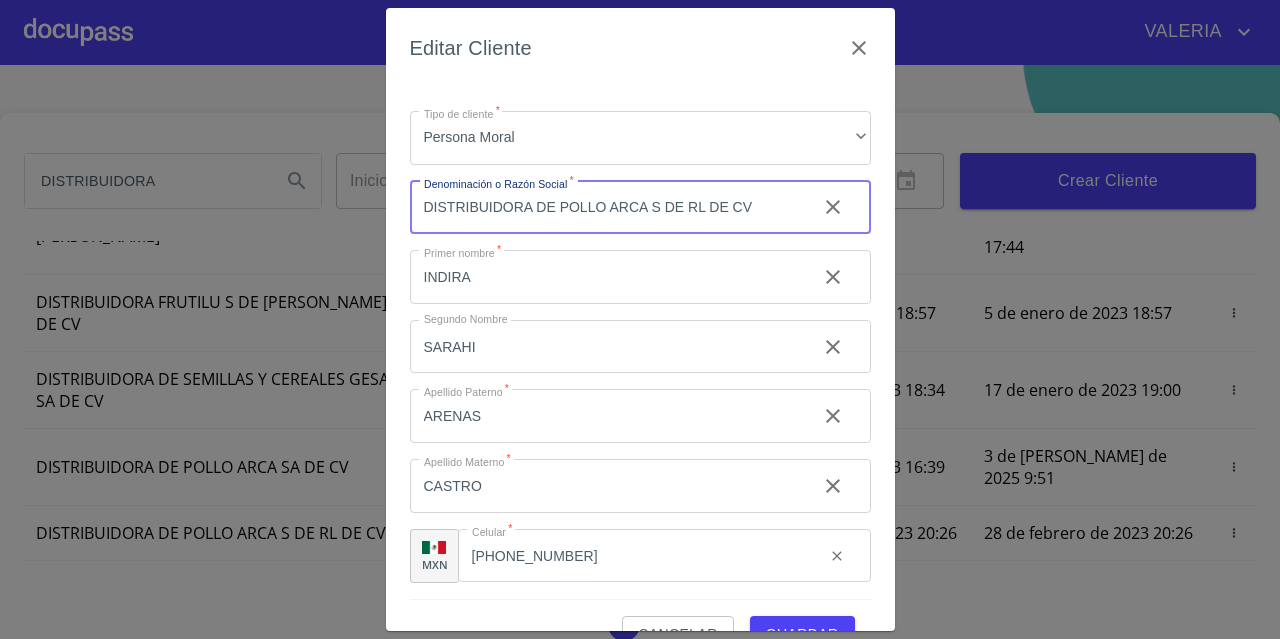 type on "DISTRIBUIDORA DE POLLO ARCA S DE RL DE CV" 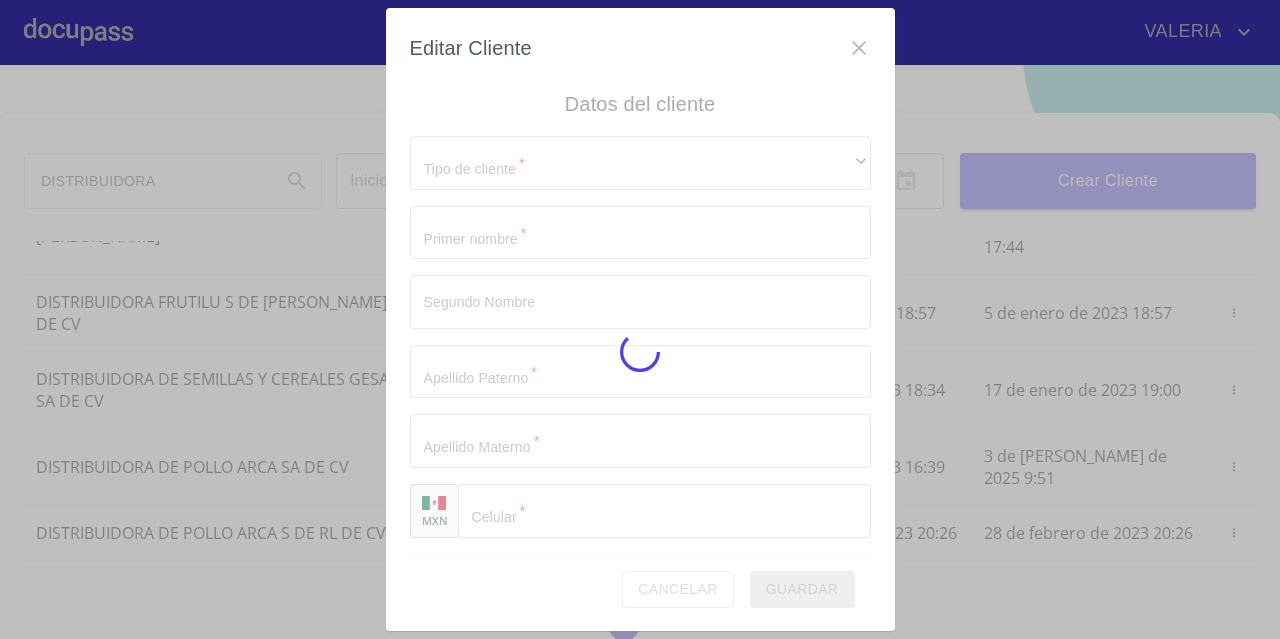 scroll, scrollTop: 0, scrollLeft: 0, axis: both 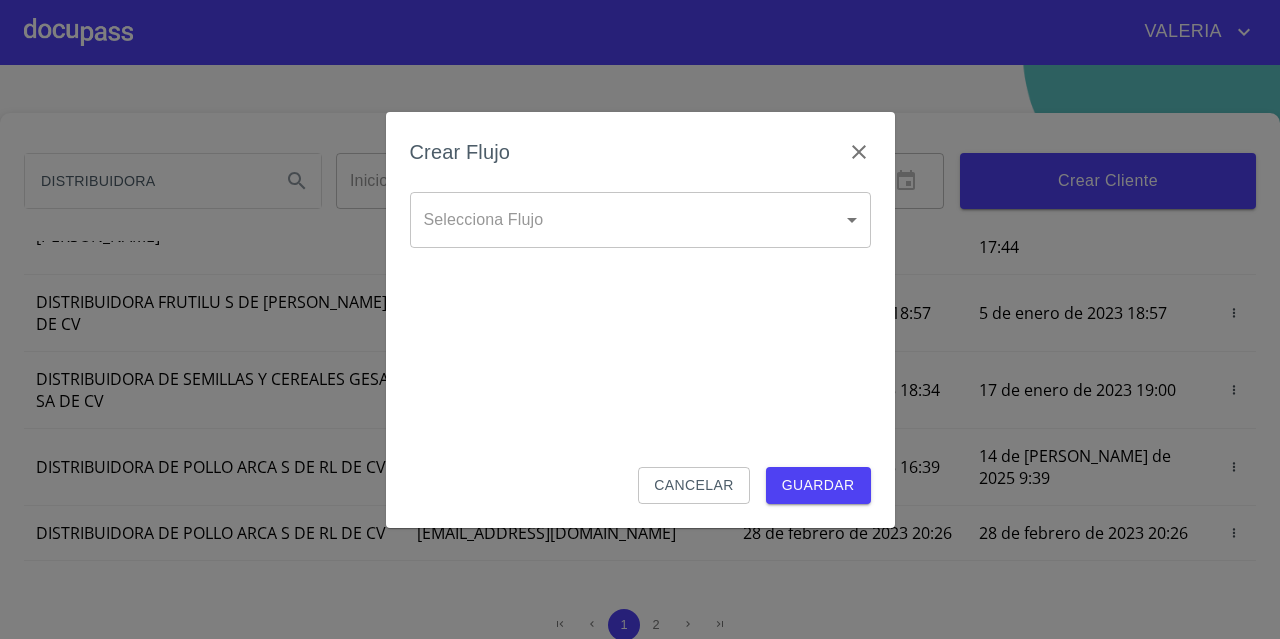 click on "[PERSON_NAME] Inicio ​ Fin ​ Crear Cliente Nombre   Correo electrónico   Registro   Edición     DISTRIBUIDORA CARNICA MICHOACAN SA DE CV [EMAIL_ADDRESS][DOMAIN_NAME] 24 de marzo de 2022 16:09 24 de marzo de 2022 16:09 DISTRIBUIDORA EL [PERSON_NAME] DE C.V.  [EMAIL_ADDRESS][DOMAIN_NAME] 31 de marzo de 2022 16:32 31 de marzo de 2022 16:32 [PERSON_NAME] [PERSON_NAME] [EMAIL_ADDRESS][DOMAIN_NAME] 27 de abril de 2022 18:42 27 de abril de 2022 18:42 DISTRIBUIDORA DE MEDICAMENTOS DEL OCCIDENTE SA DE CV [EMAIL_ADDRESS][DOMAIN_NAME] 12 [PERSON_NAME] de 2022 16:18 12 [PERSON_NAME] de 2022 16:18 DISTRIBUIDORA DE ALUMINIOS EFL [EMAIL_ADDRESS][DOMAIN_NAME] 27 [PERSON_NAME] de 2022 16:29 27 [PERSON_NAME] de 2022 16:29 [PERSON_NAME] [EMAIL_ADDRESS][DOMAIN_NAME] 30 de noviembre de 2022 17:44 30 de noviembre de 2022 17:44 DISTRIBUIDORA FRUTILU S DE [PERSON_NAME] DE CV [EMAIL_ADDRESS][DOMAIN_NAME] 5 de enero de 2023 18:57 5 de enero de 2023 18:57 DISTRIBUIDORA DE SEMILLAS Y CEREALES GESA SA DE CV [EMAIL_ADDRESS][DOMAIN_NAME] 1 2" at bounding box center [640, 319] 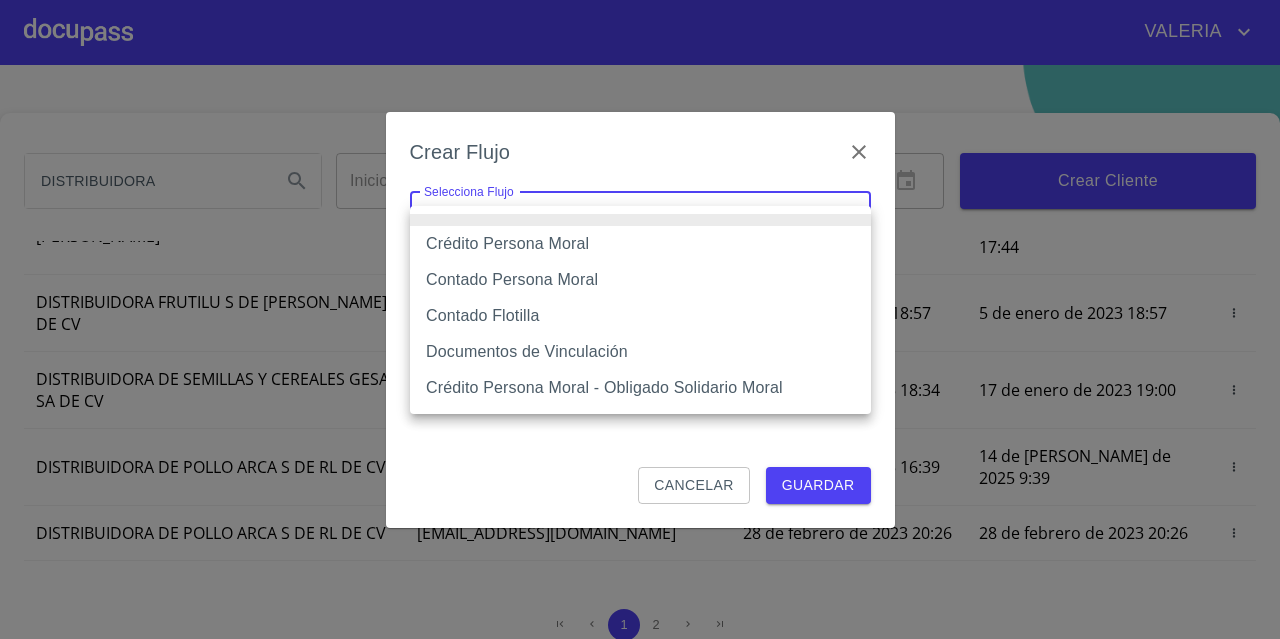 click on "Crédito Persona Moral" at bounding box center (640, 244) 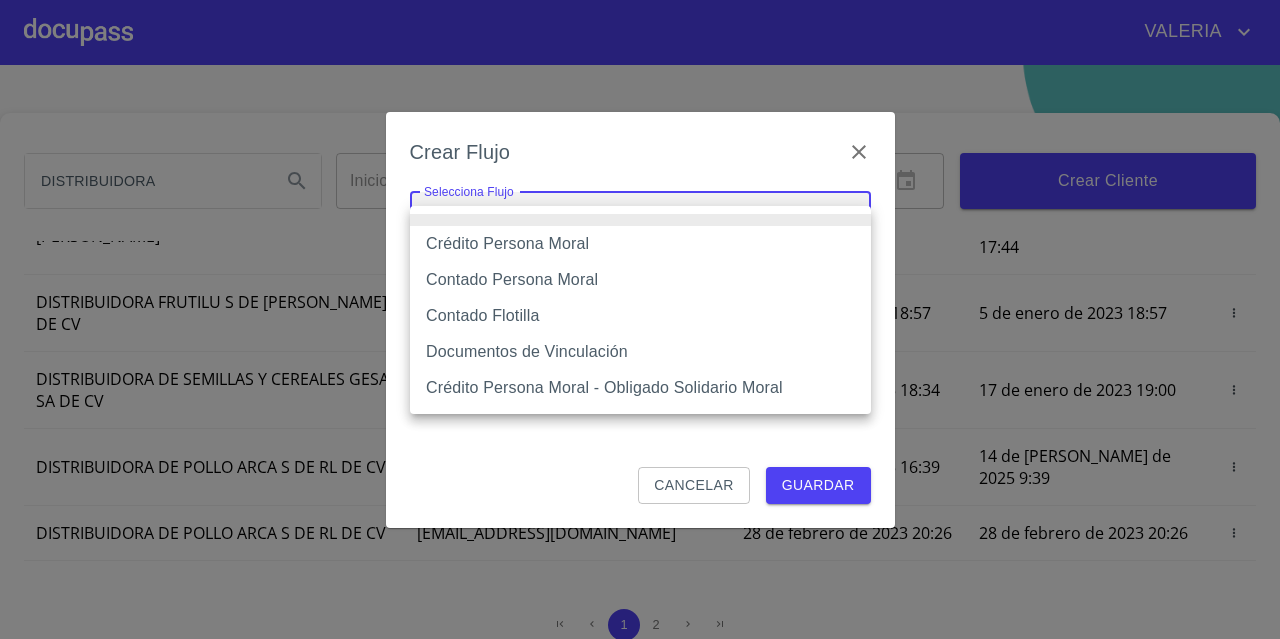 type on "614ae8207e49d67341f8d0cd" 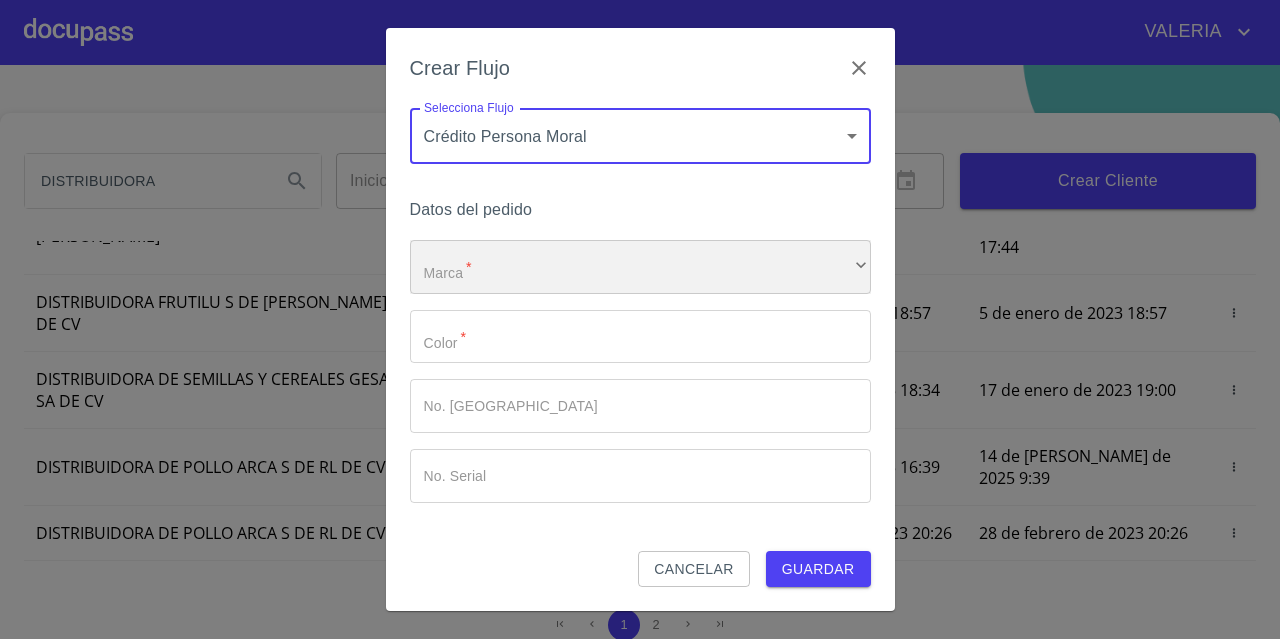 click on "​" at bounding box center (640, 267) 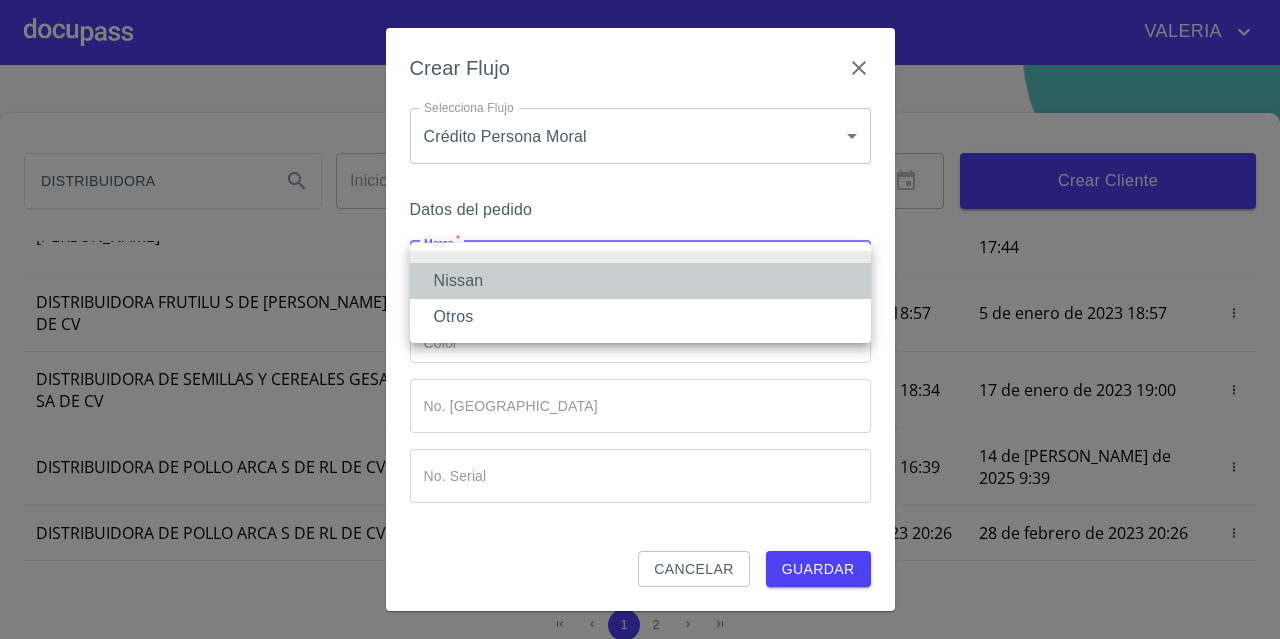 click on "Nissan" at bounding box center (640, 281) 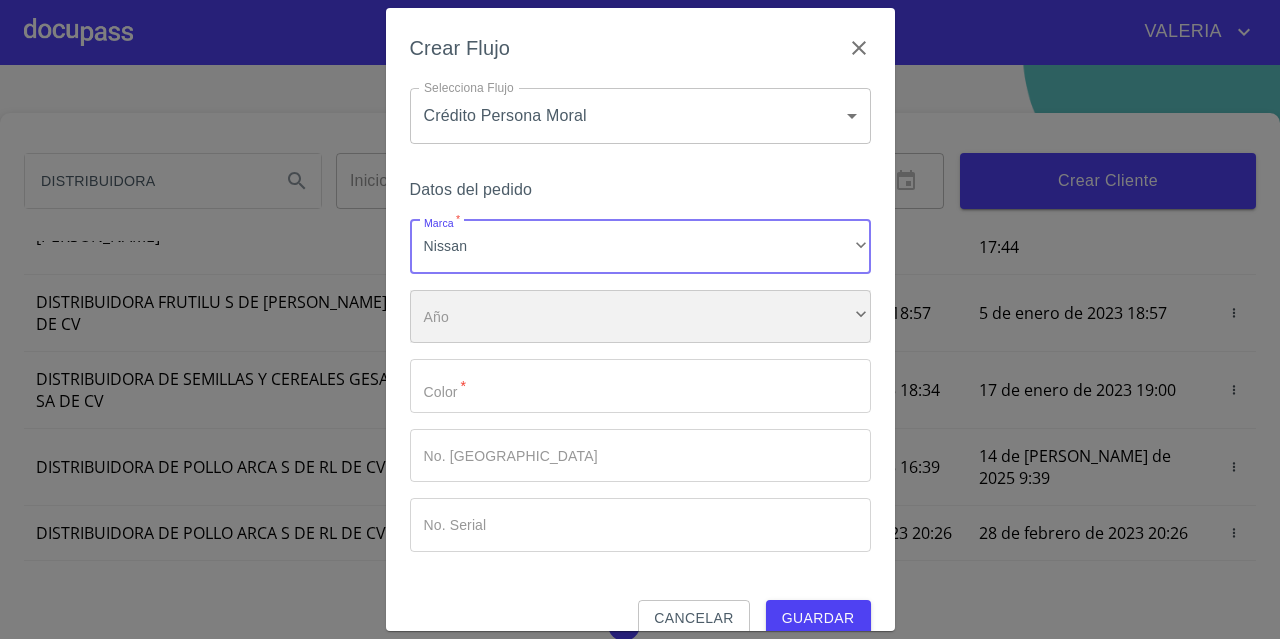 click on "​" at bounding box center [640, 317] 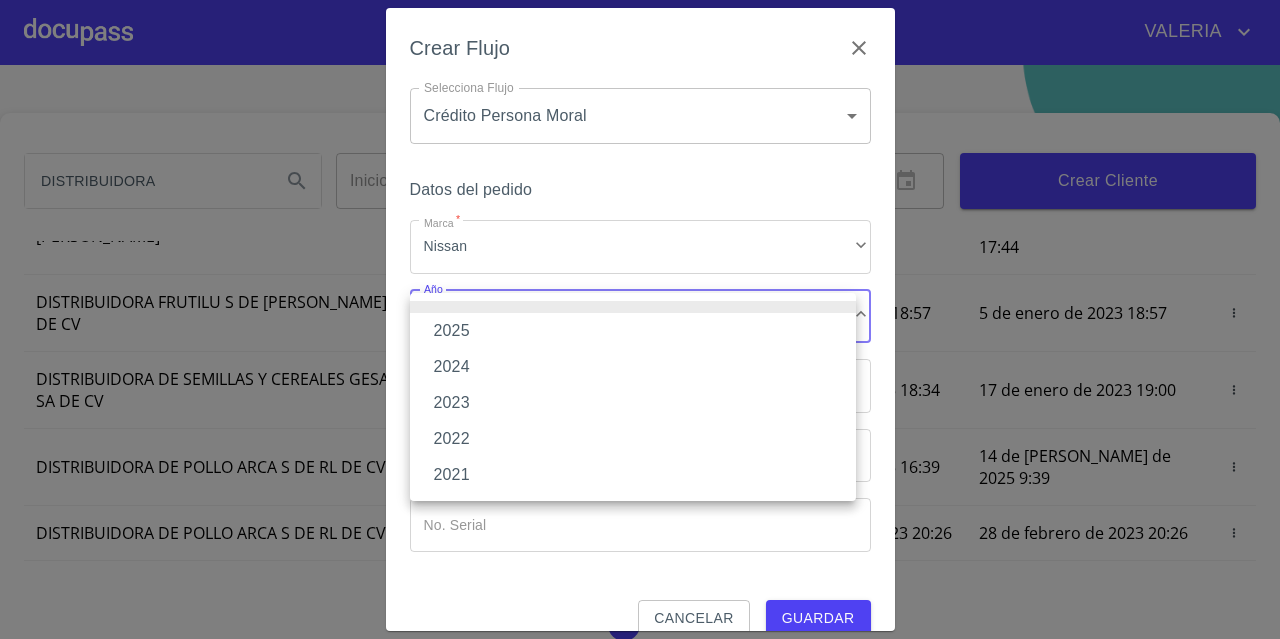 click at bounding box center [640, 319] 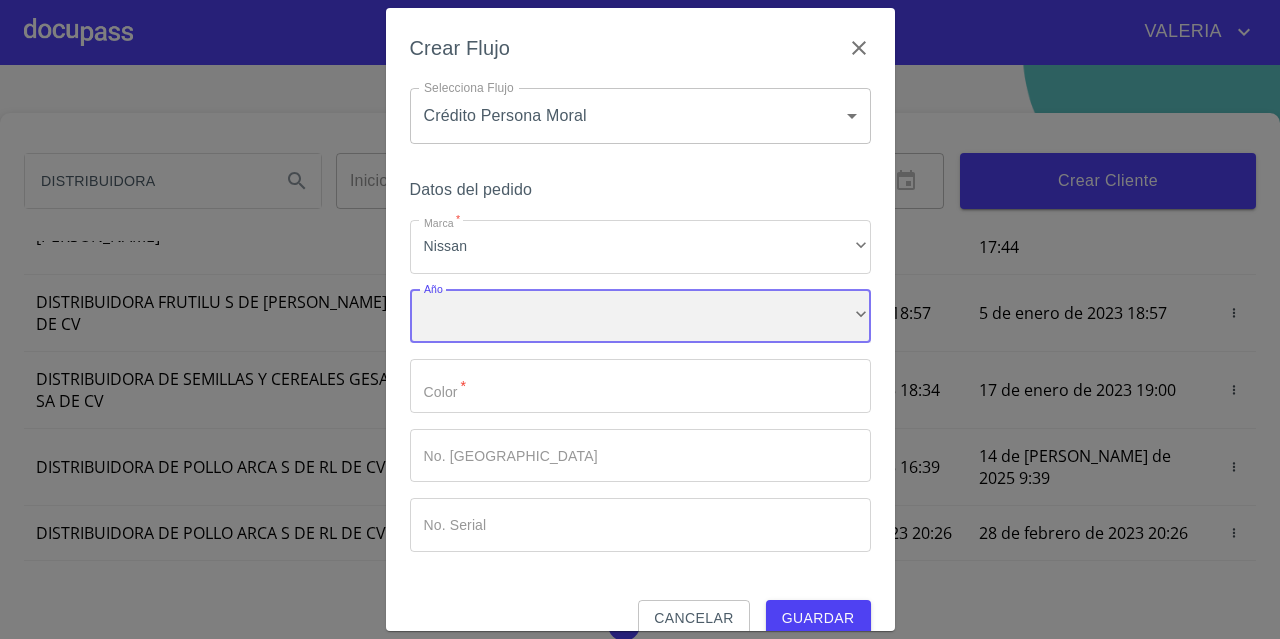 scroll, scrollTop: 30, scrollLeft: 0, axis: vertical 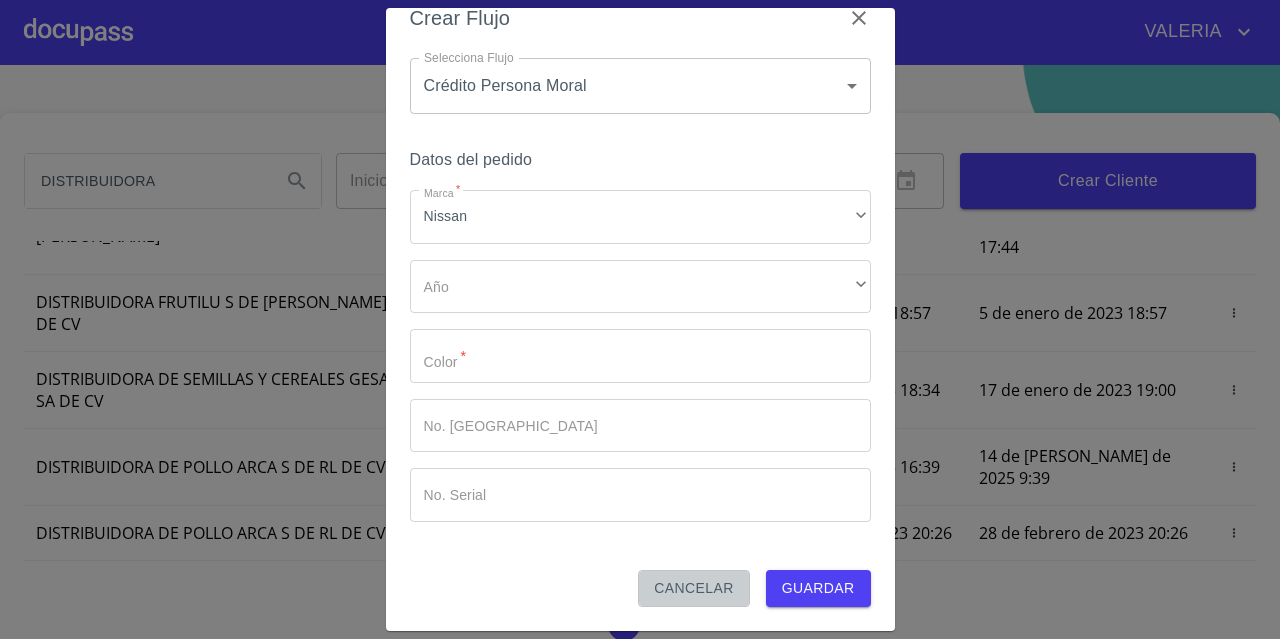 click on "Cancelar" at bounding box center [693, 588] 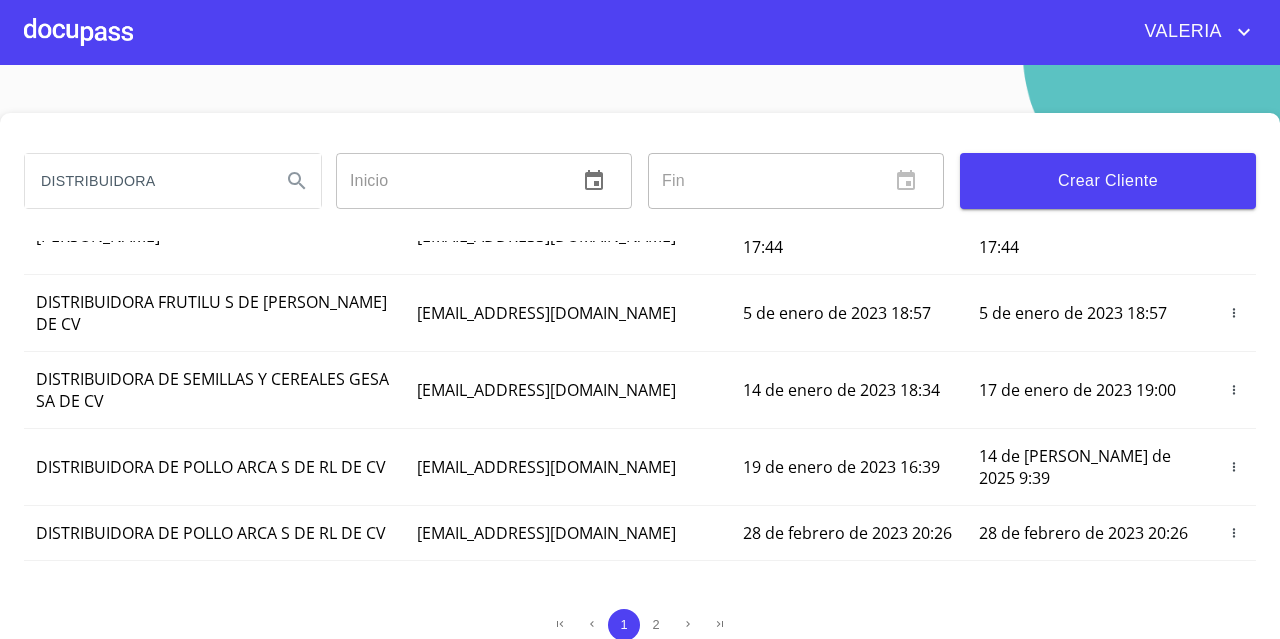 click at bounding box center (78, 32) 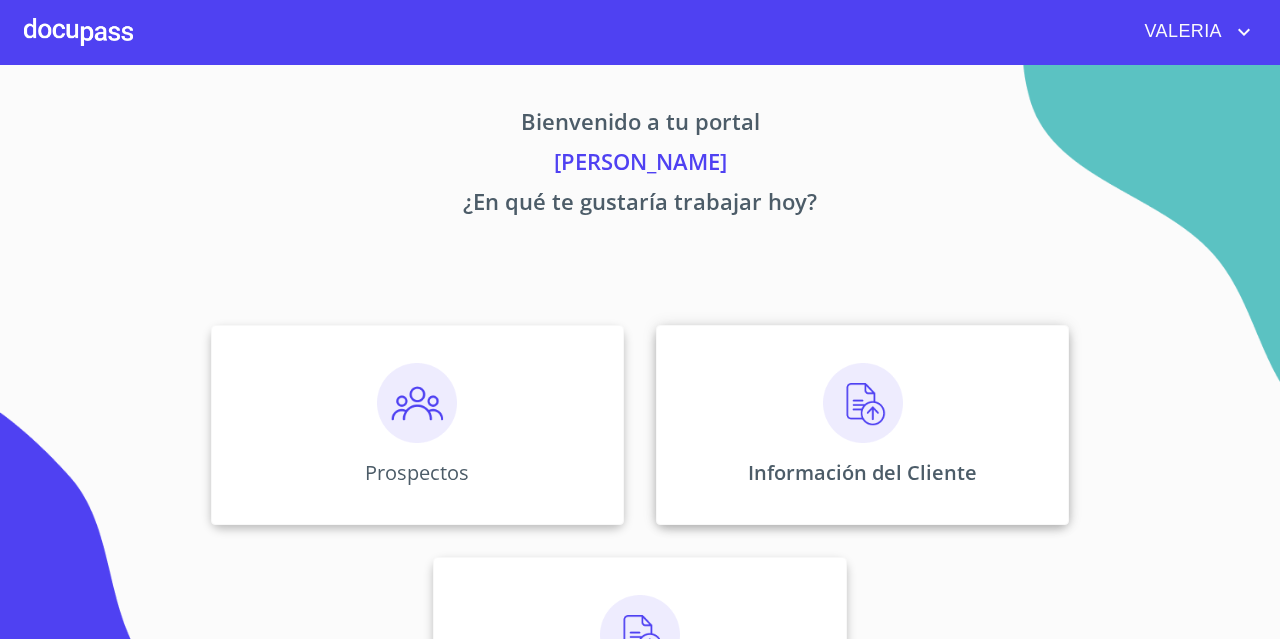 click on "Información del Cliente" at bounding box center (862, 425) 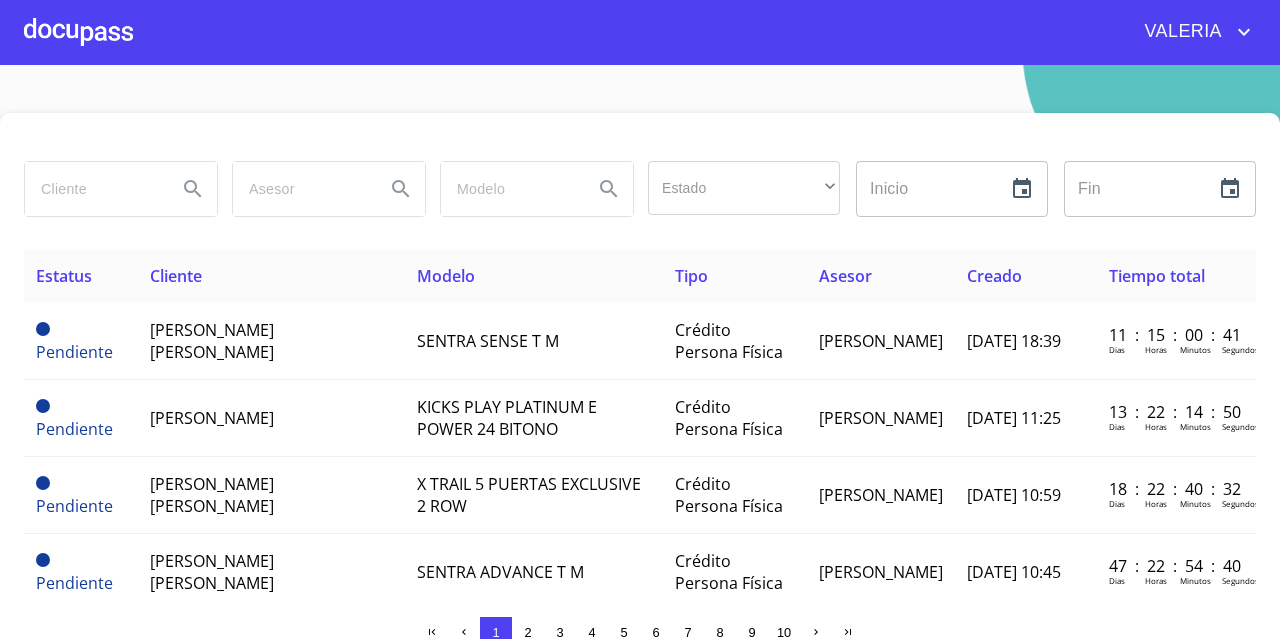 click at bounding box center [93, 189] 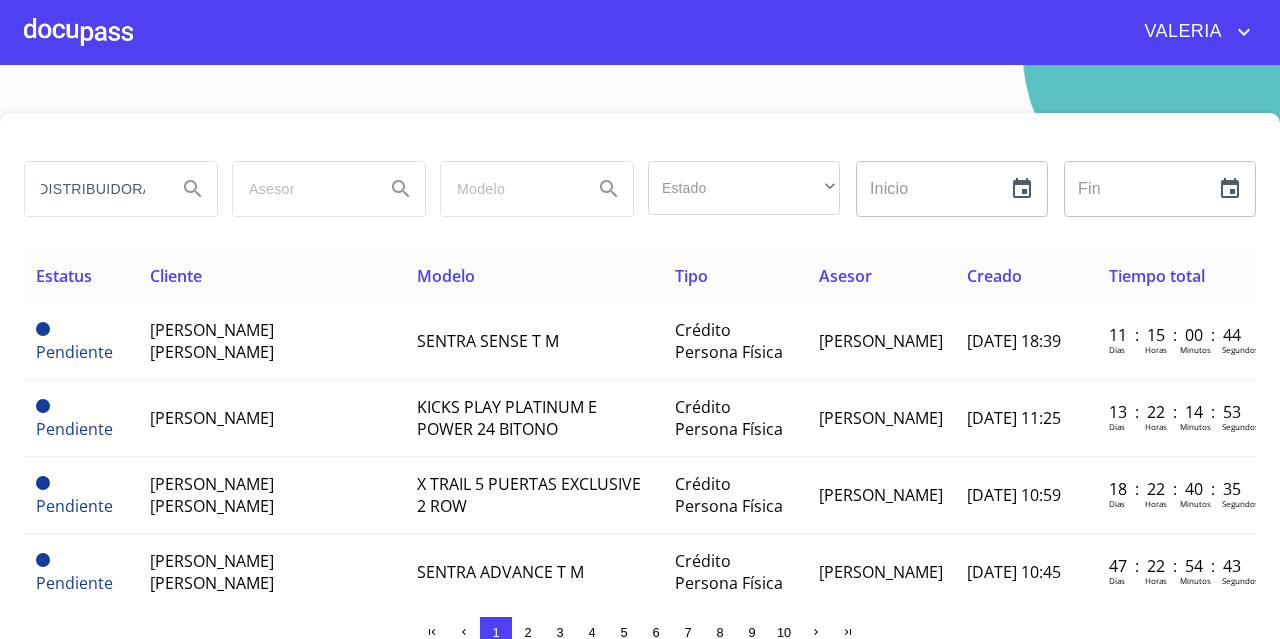 scroll, scrollTop: 0, scrollLeft: 13, axis: horizontal 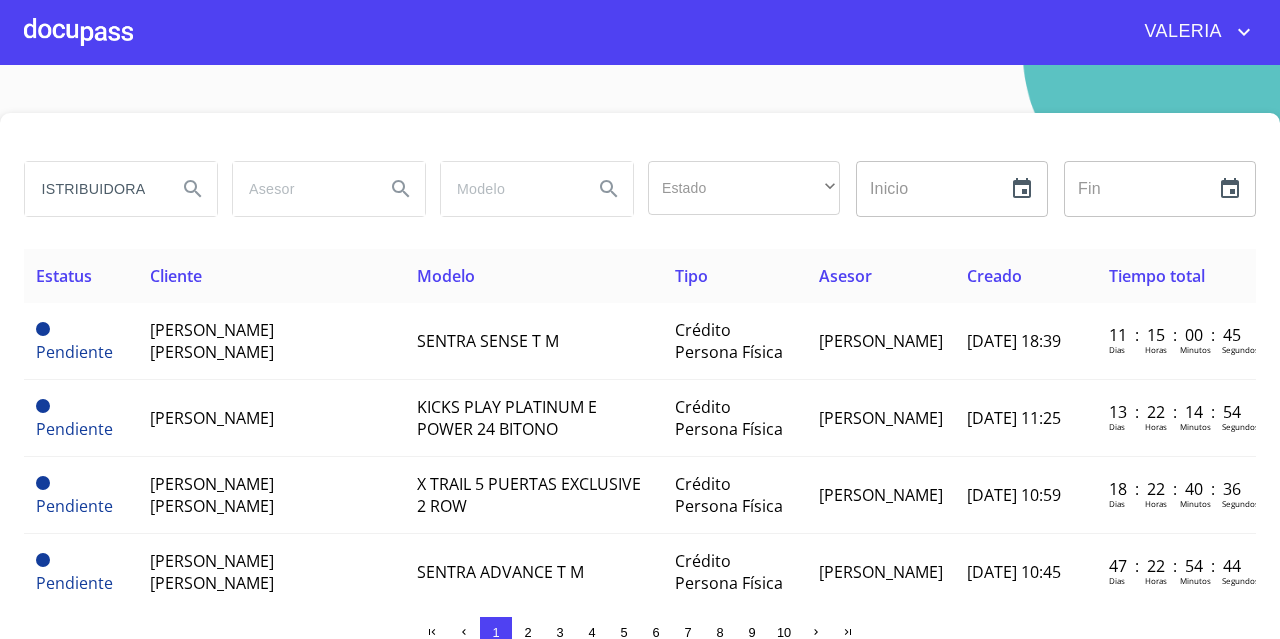 type on "DISTRIBUIDORA" 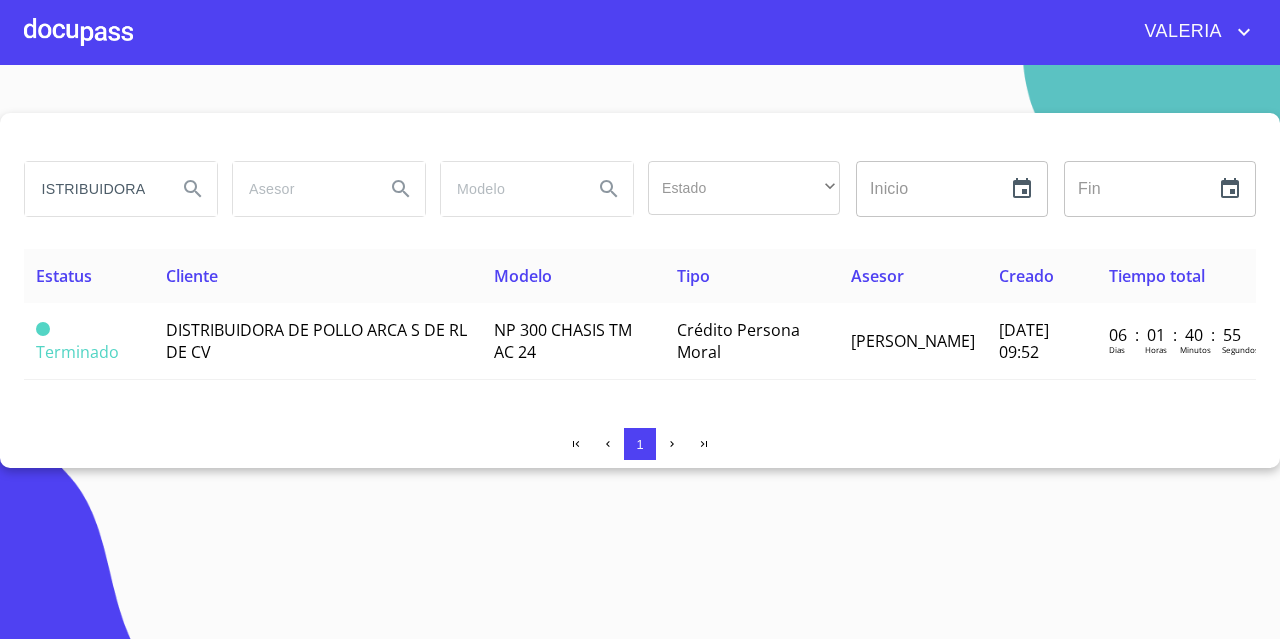 scroll, scrollTop: 0, scrollLeft: 0, axis: both 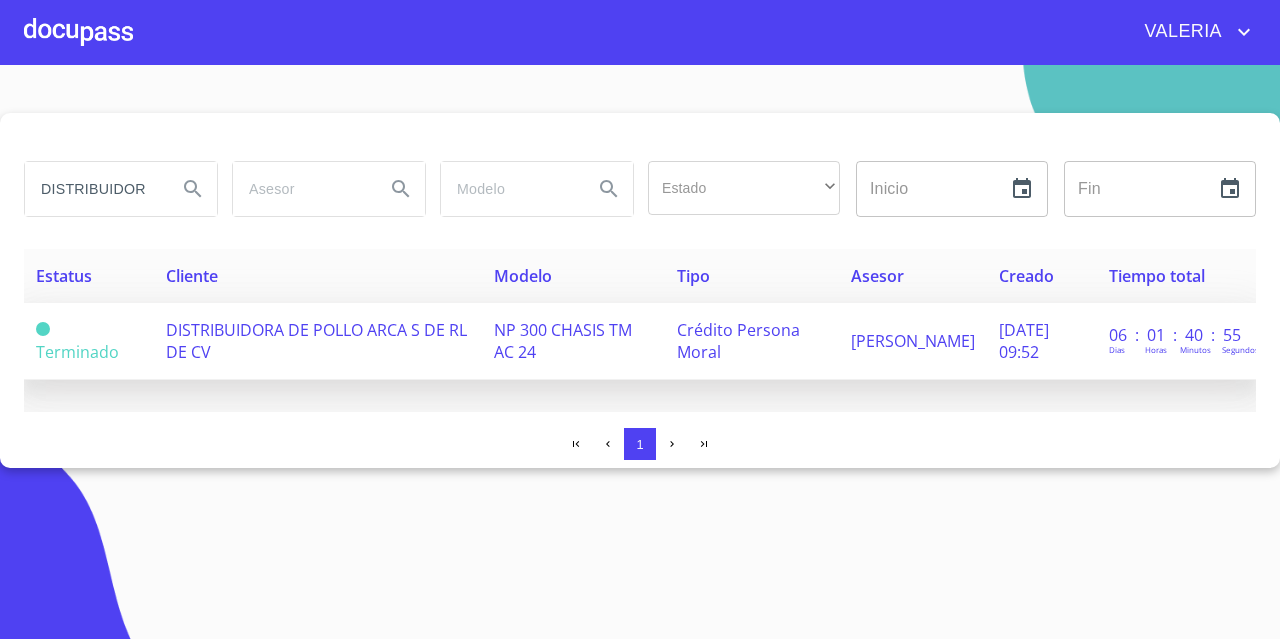 click on "DISTRIBUIDORA DE POLLO ARCA S DE RL DE CV" at bounding box center (318, 341) 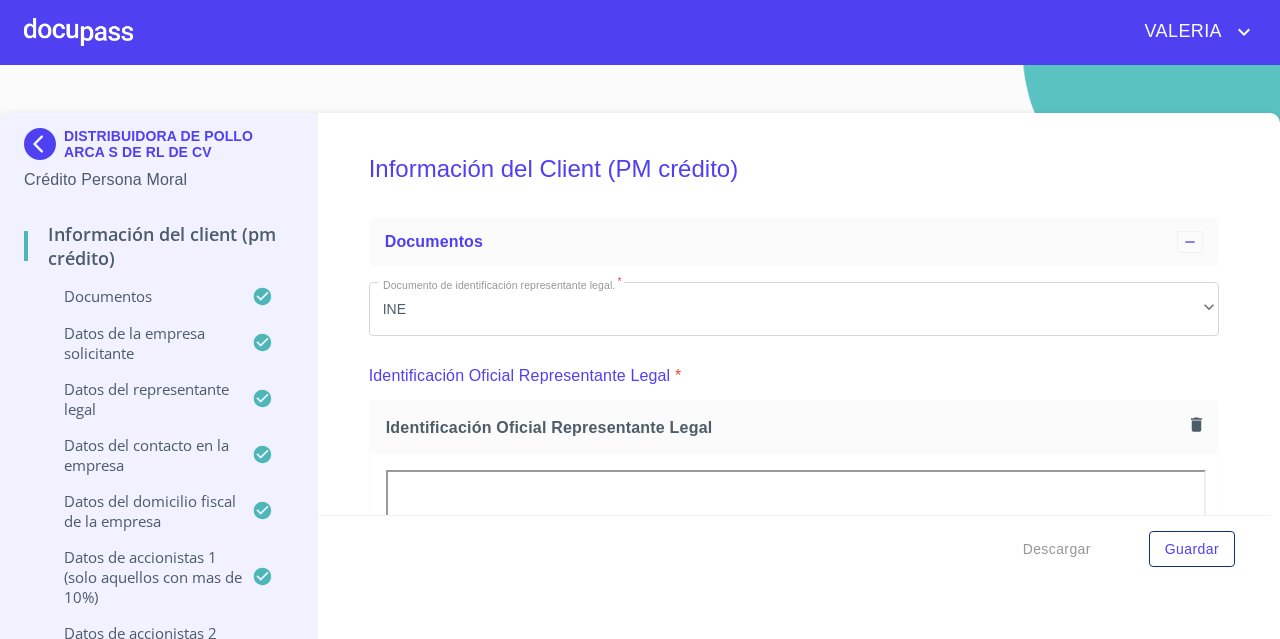 scroll, scrollTop: 0, scrollLeft: 0, axis: both 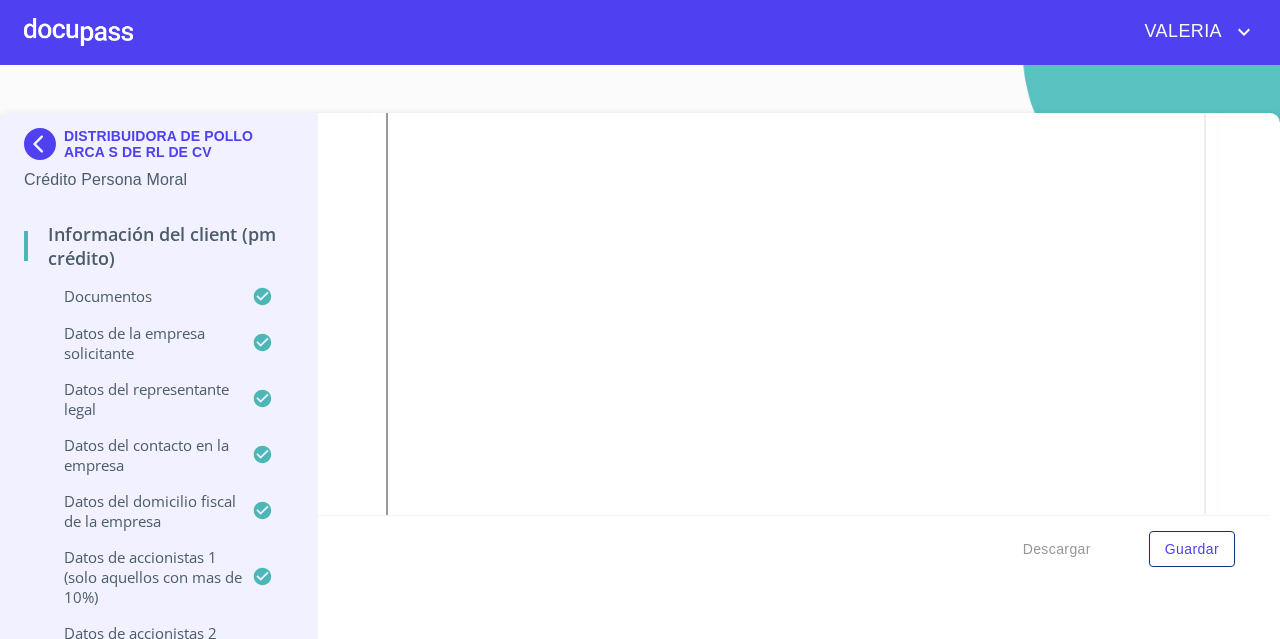 click on "DISTRIBUIDORA DE POLLO ARCA S DE RL DE CV" at bounding box center (178, 144) 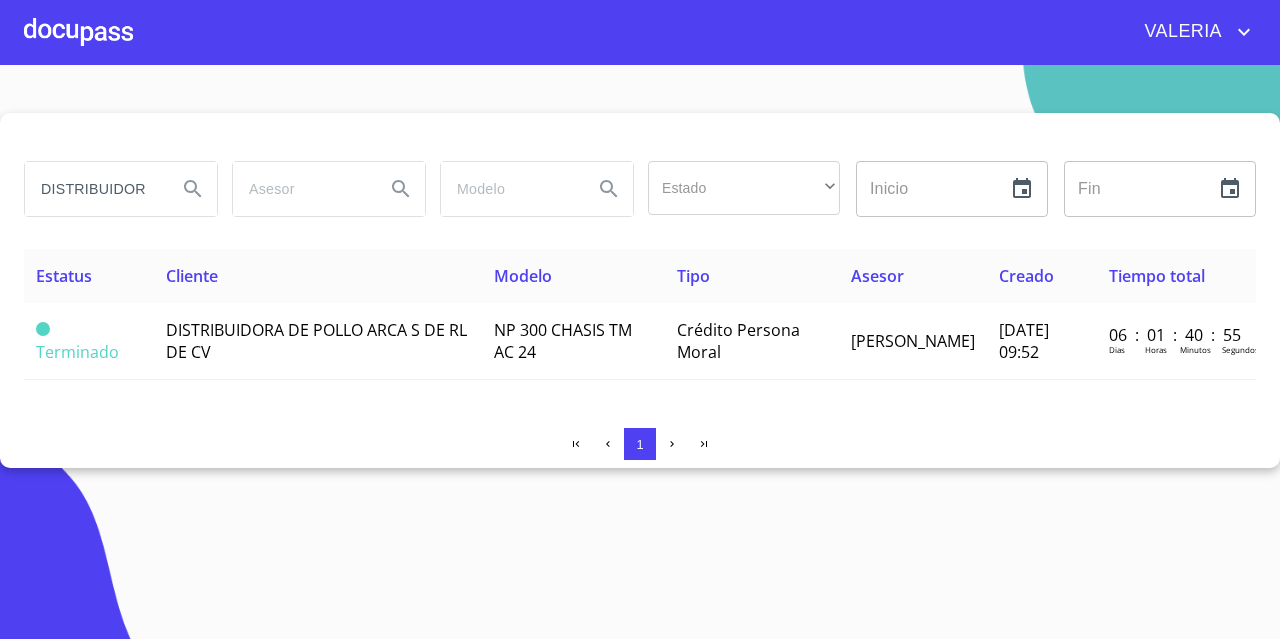 scroll, scrollTop: 0, scrollLeft: 0, axis: both 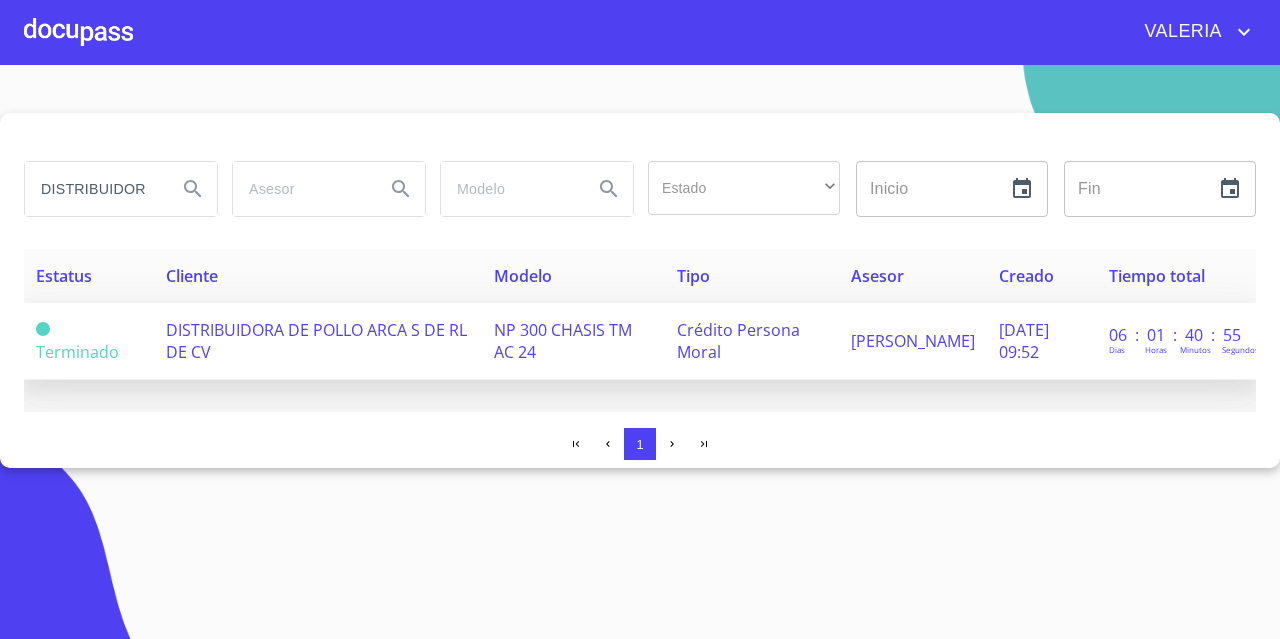 click on "DISTRIBUIDORA DE POLLO ARCA S DE RL DE CV" at bounding box center [316, 341] 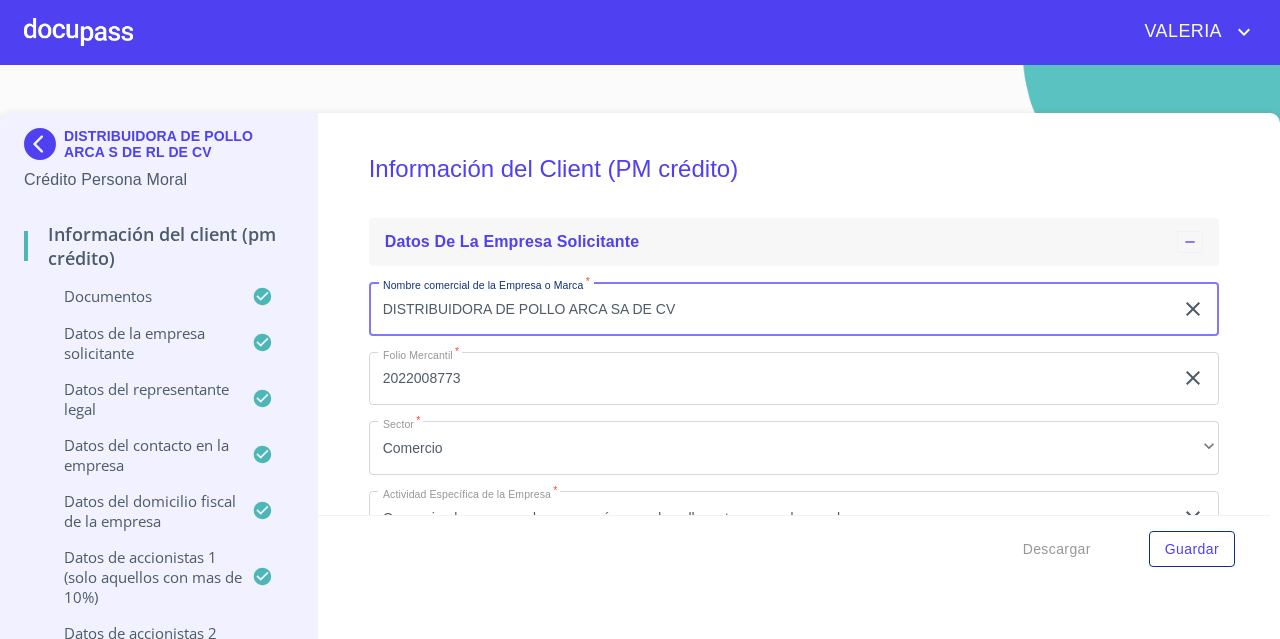 drag, startPoint x: 630, startPoint y: 309, endPoint x: 623, endPoint y: 326, distance: 18.384777 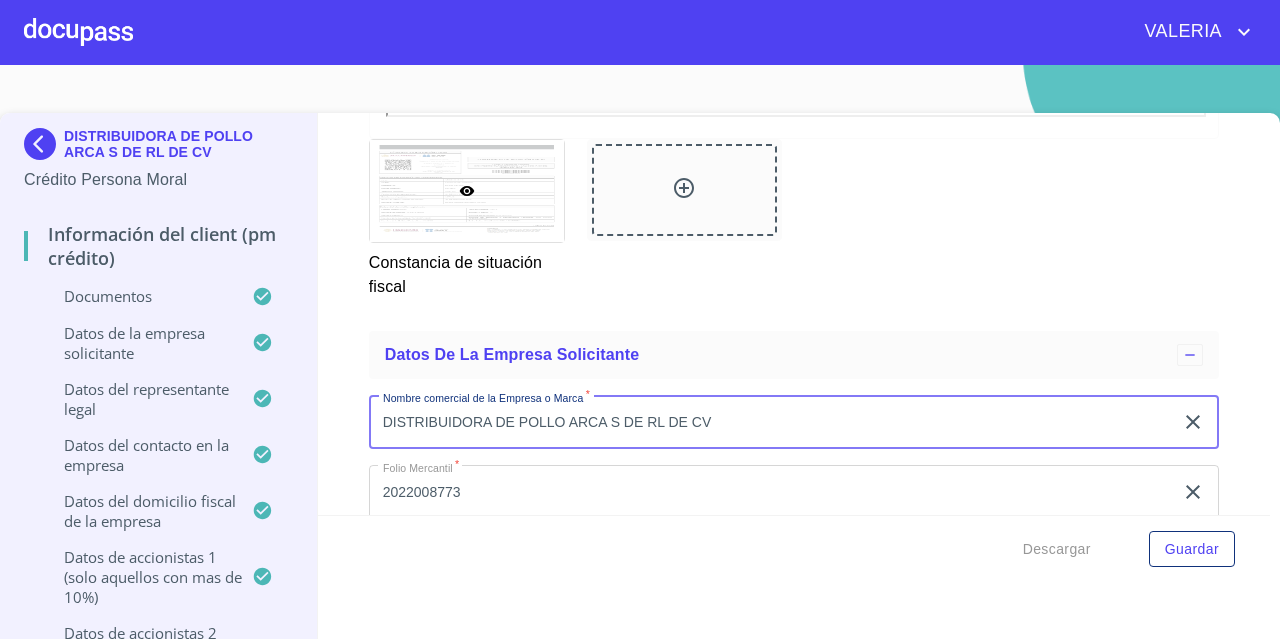 scroll, scrollTop: 11278, scrollLeft: 0, axis: vertical 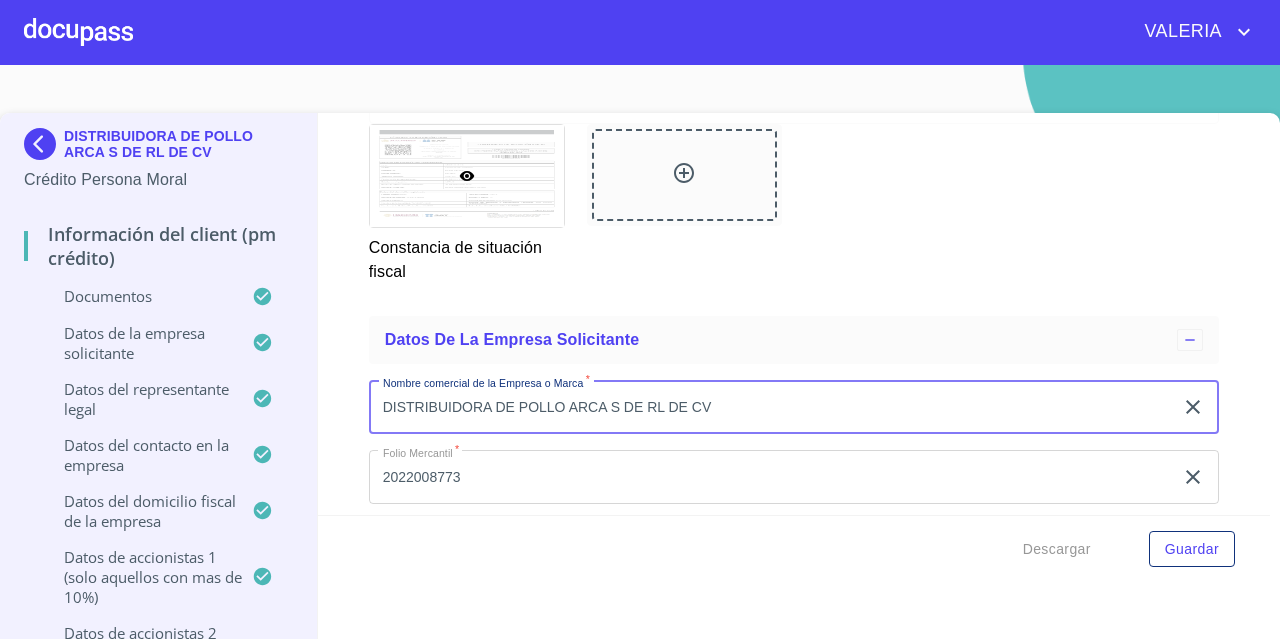 drag, startPoint x: 736, startPoint y: 421, endPoint x: 165, endPoint y: 406, distance: 571.19696 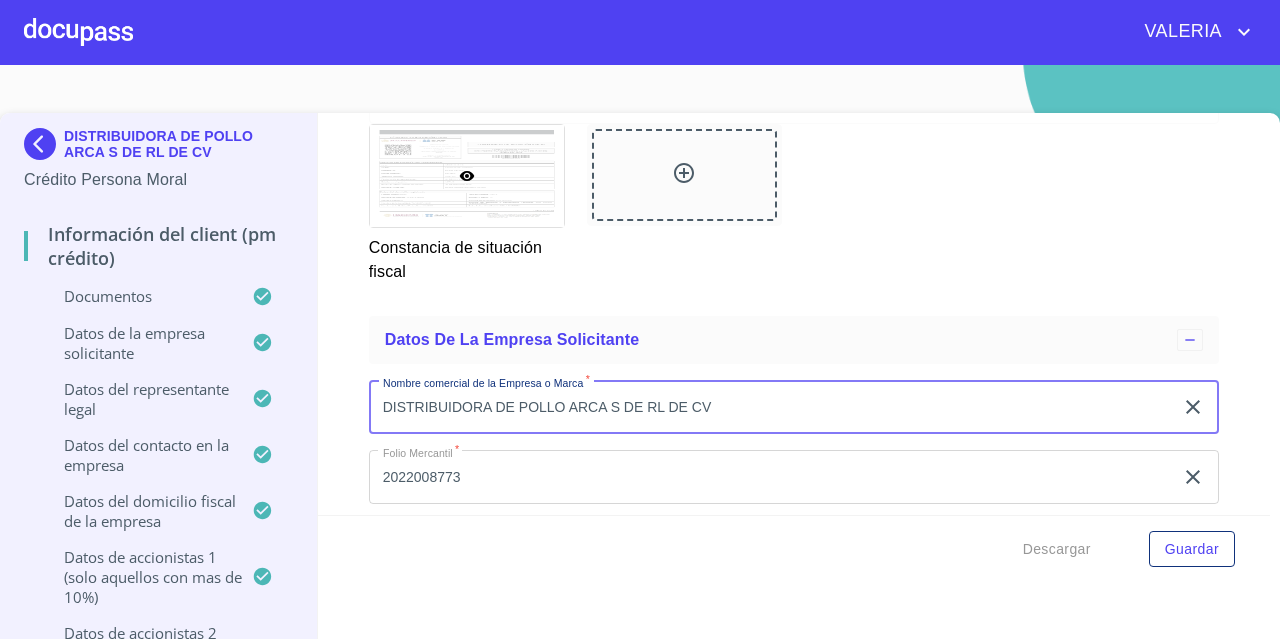 type on "DISTRIBUIDORA DE POLLO ARCA S DE RL DE CV" 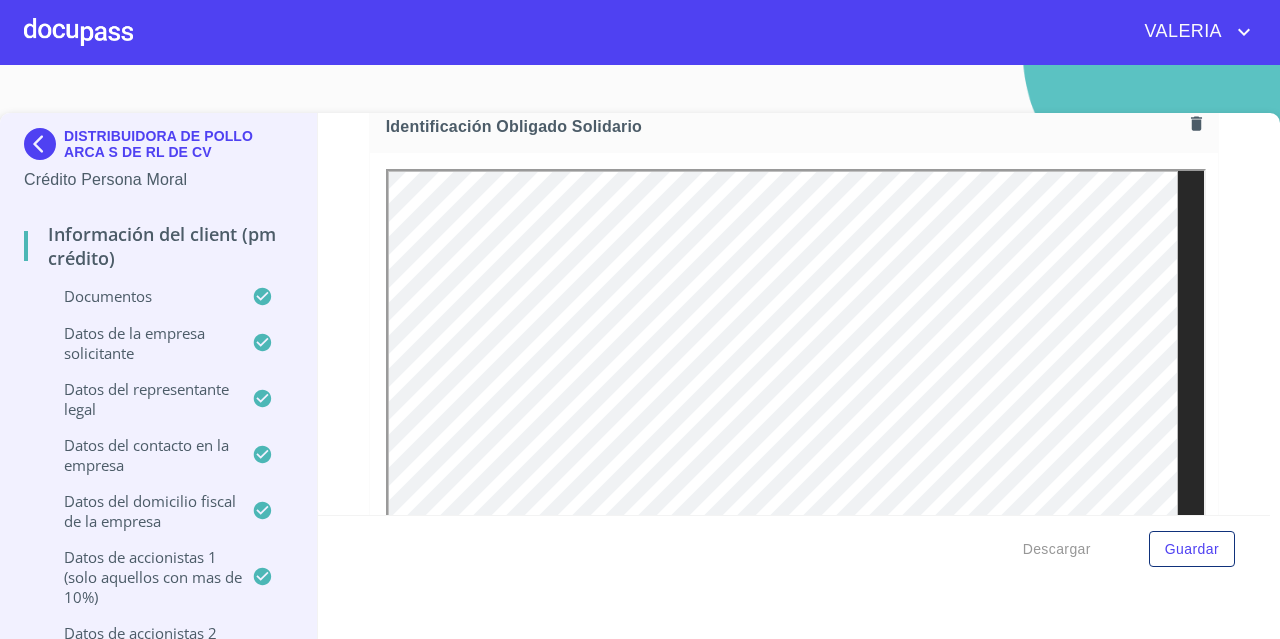 scroll, scrollTop: 7678, scrollLeft: 0, axis: vertical 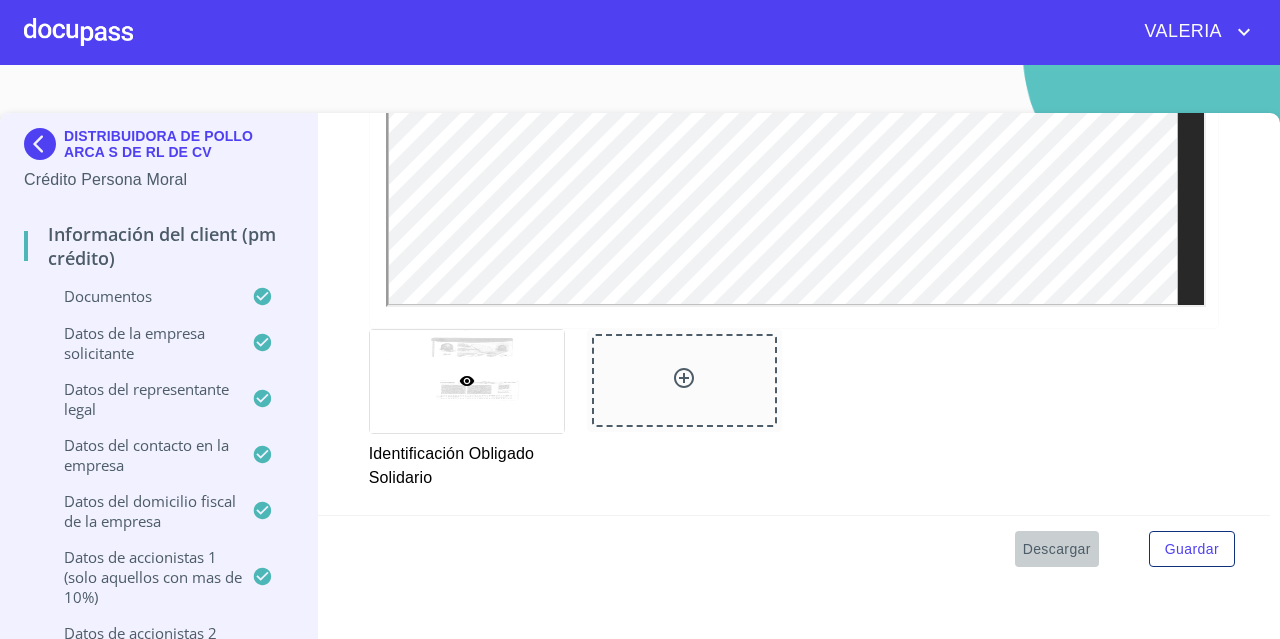click on "Descargar" at bounding box center (1057, 549) 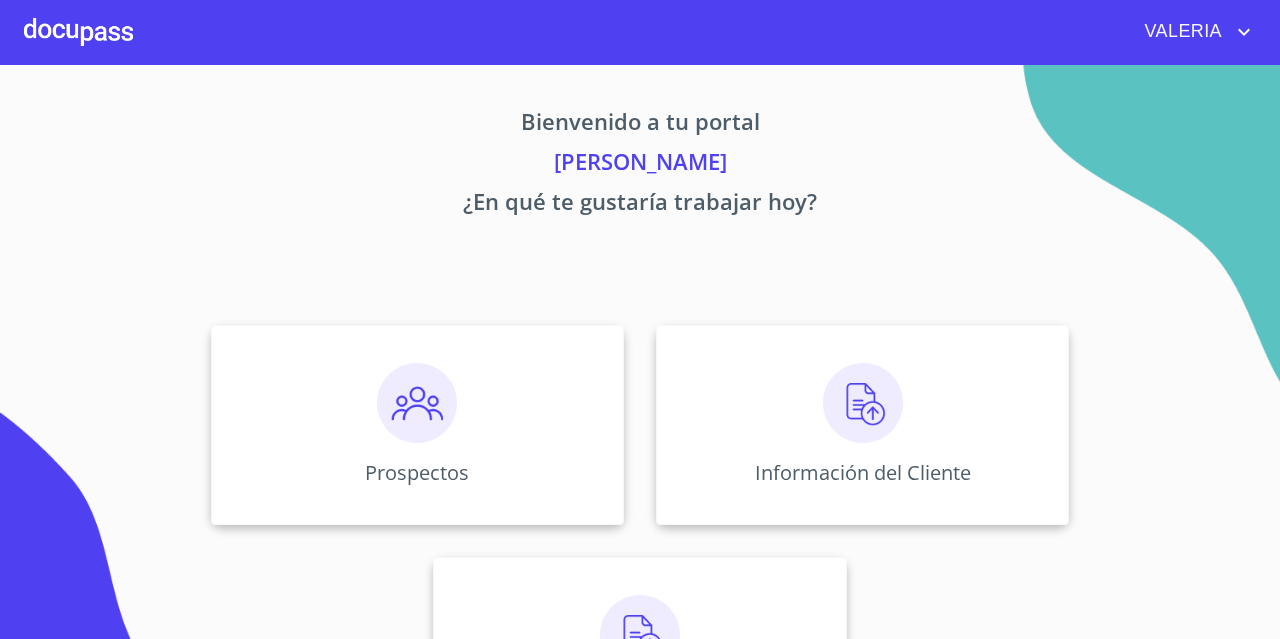 scroll, scrollTop: 0, scrollLeft: 0, axis: both 